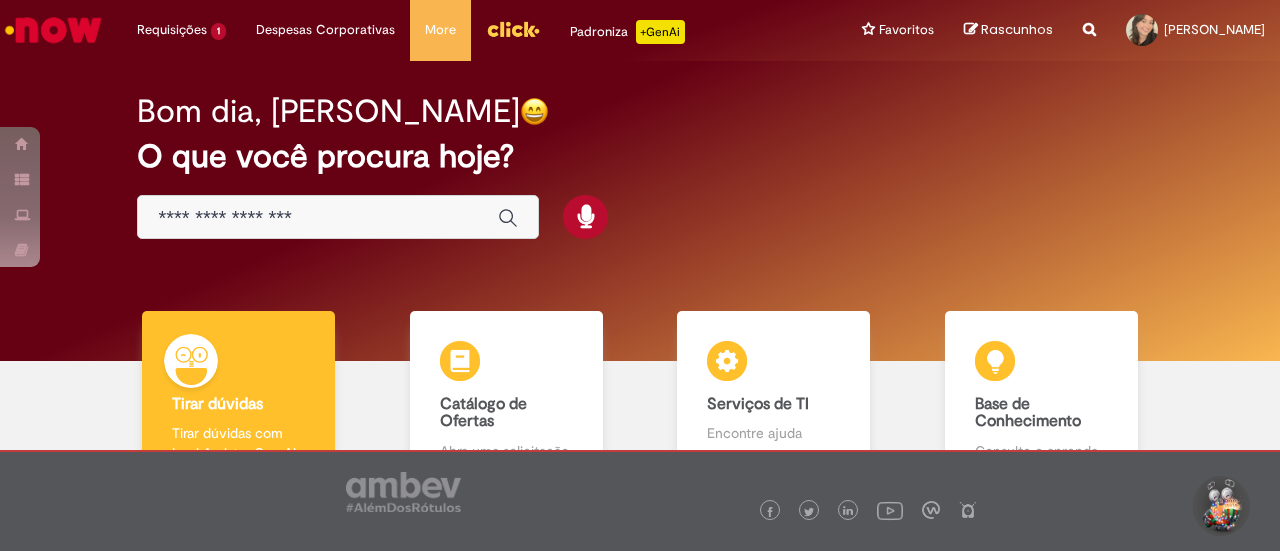 scroll, scrollTop: 0, scrollLeft: 0, axis: both 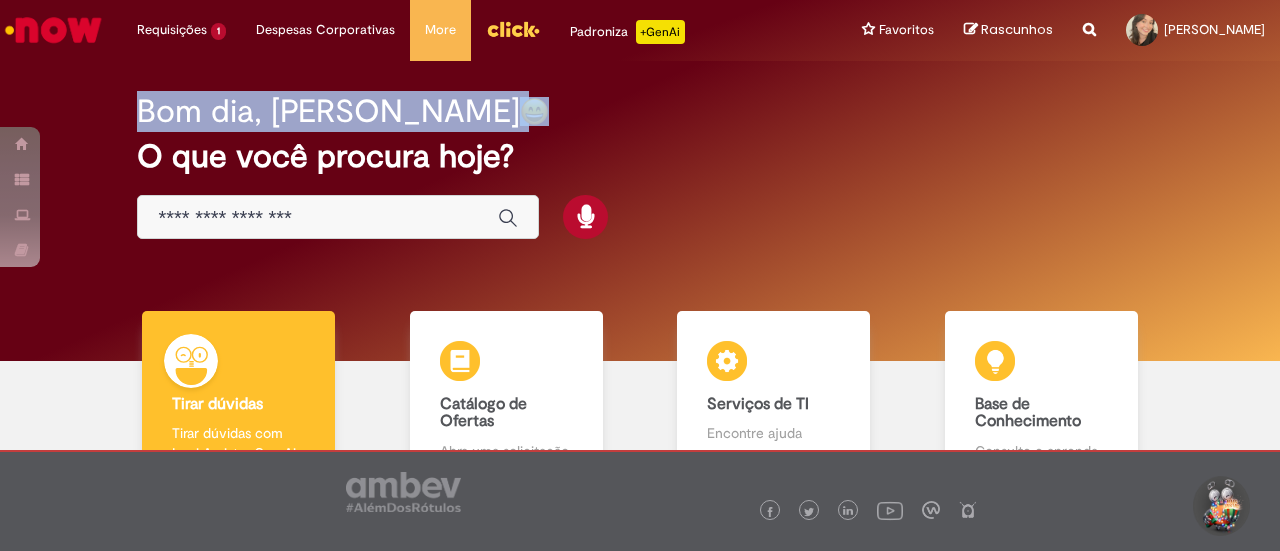 drag, startPoint x: 124, startPoint y: 109, endPoint x: 420, endPoint y: 108, distance: 296.00168 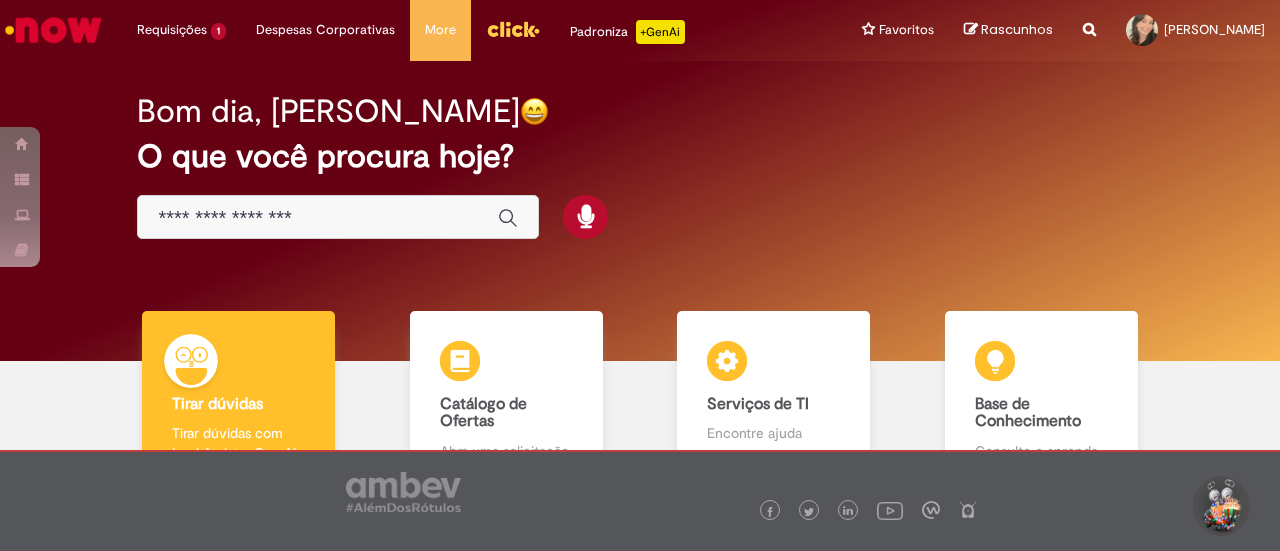 drag, startPoint x: 362, startPoint y: 241, endPoint x: 358, endPoint y: 225, distance: 16.492422 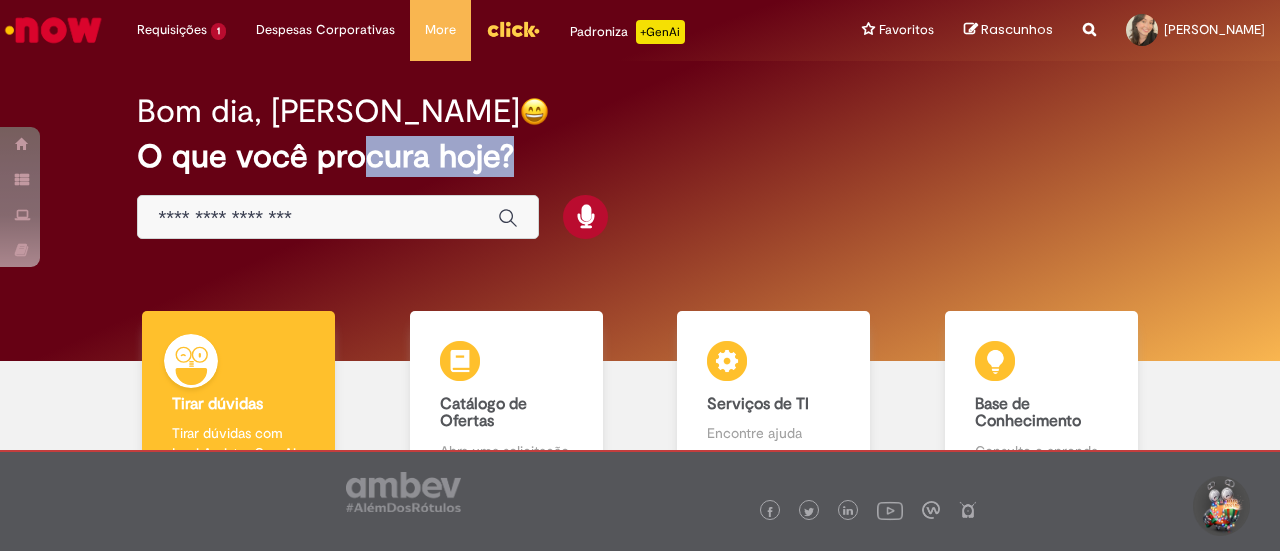 click at bounding box center (318, 218) 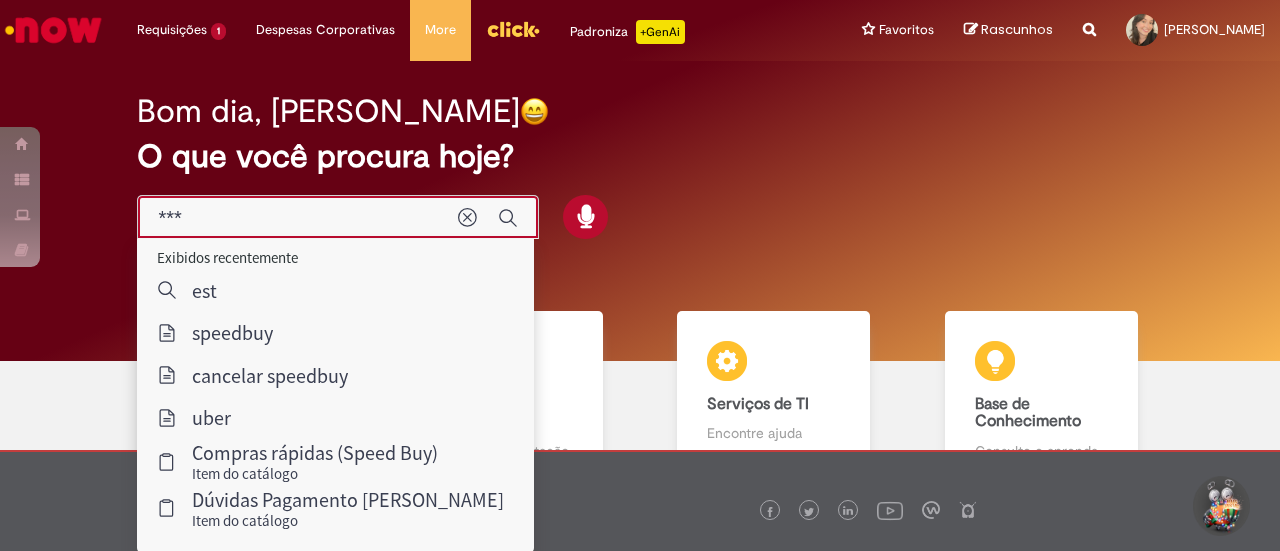 type on "****" 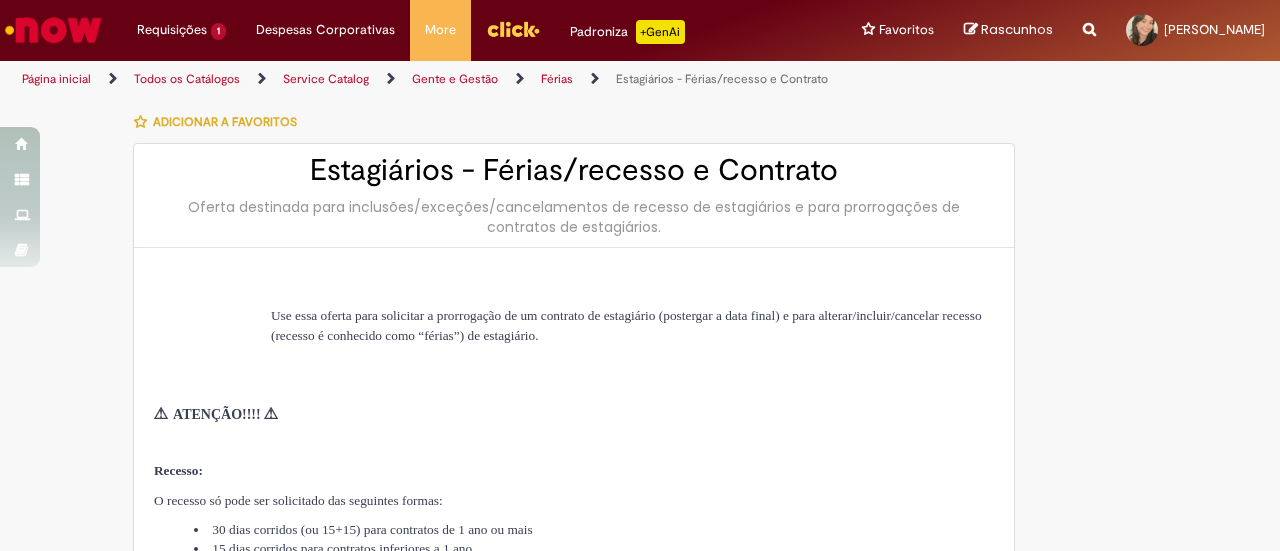 type on "********" 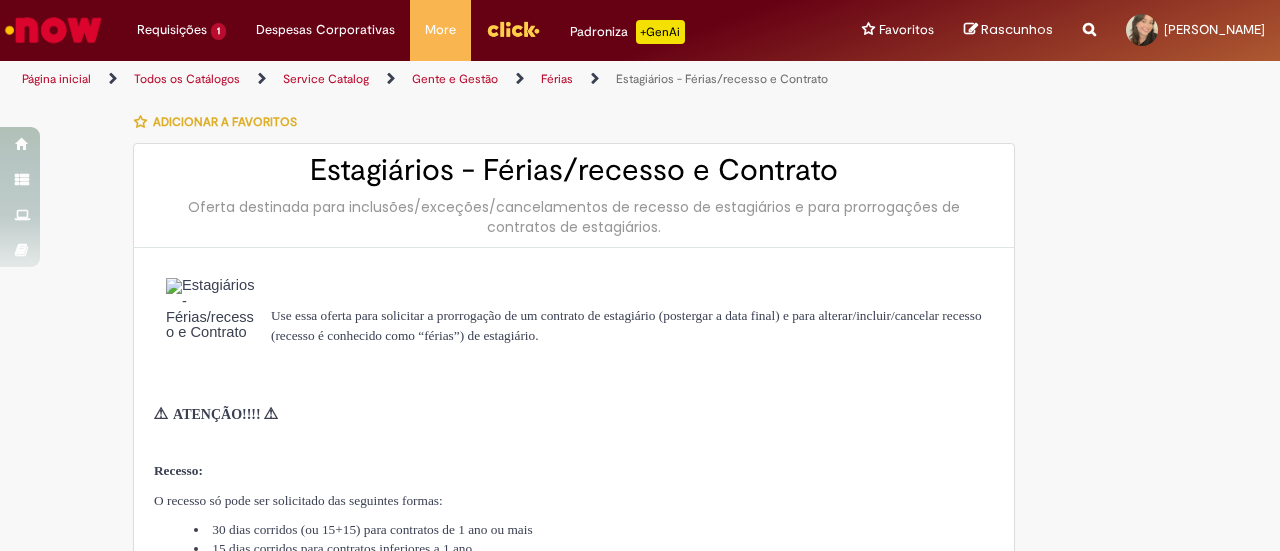 type on "**********" 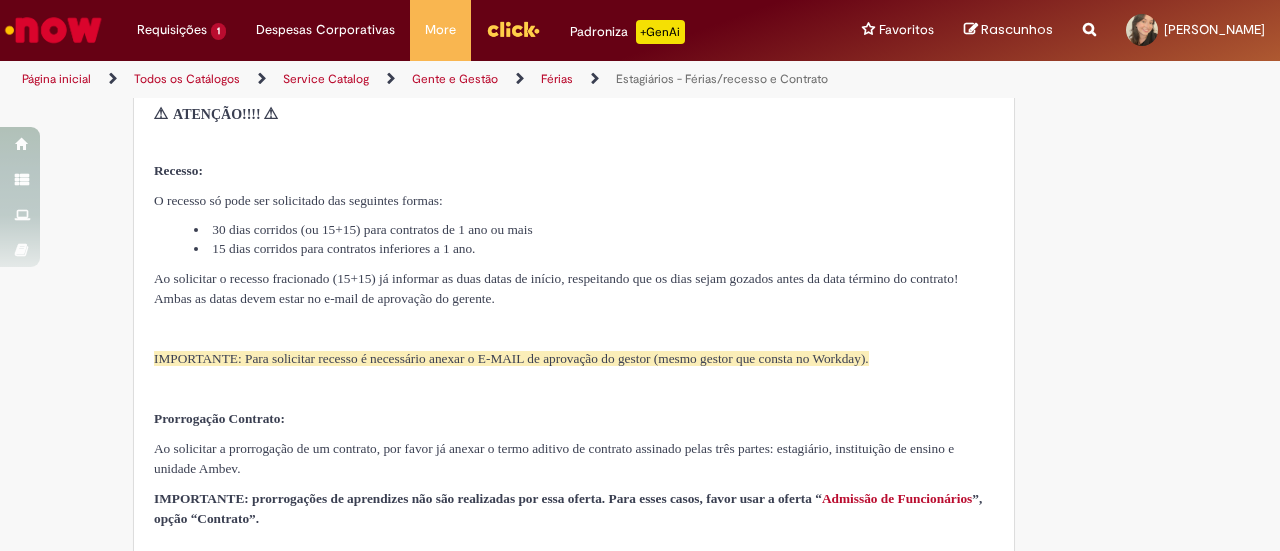 type on "**********" 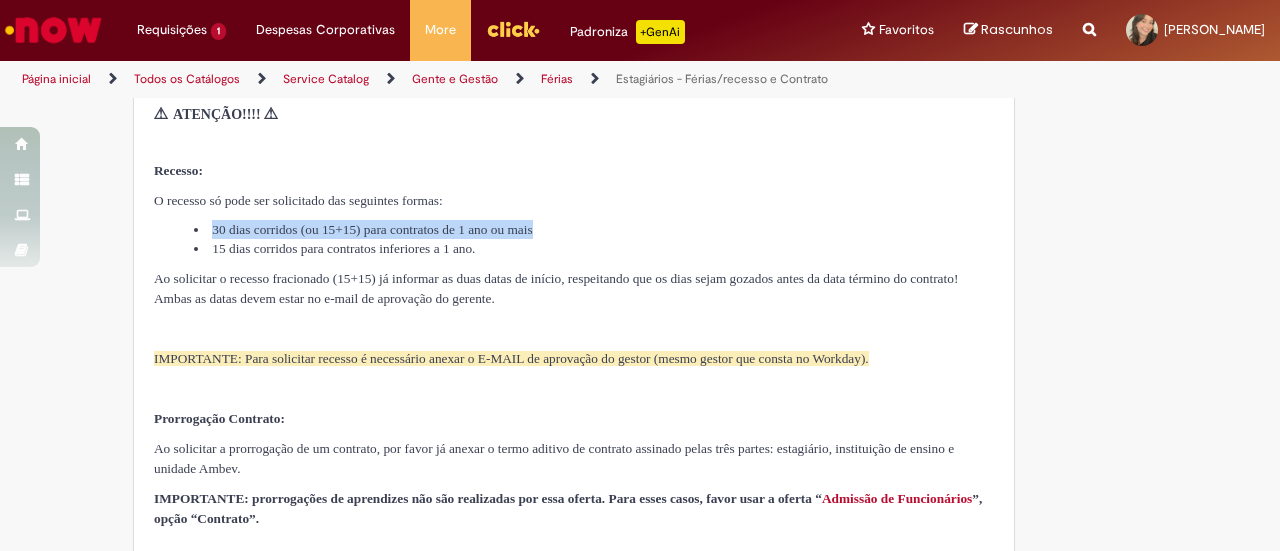 drag, startPoint x: 198, startPoint y: 229, endPoint x: 678, endPoint y: 230, distance: 480.00104 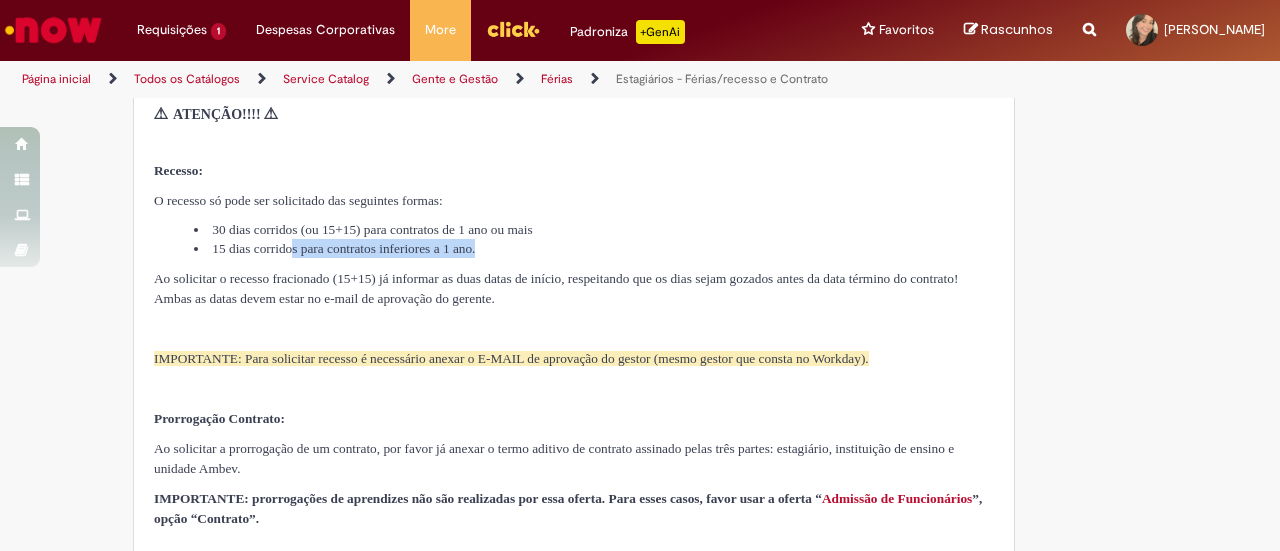drag, startPoint x: 678, startPoint y: 253, endPoint x: 302, endPoint y: 255, distance: 376.0053 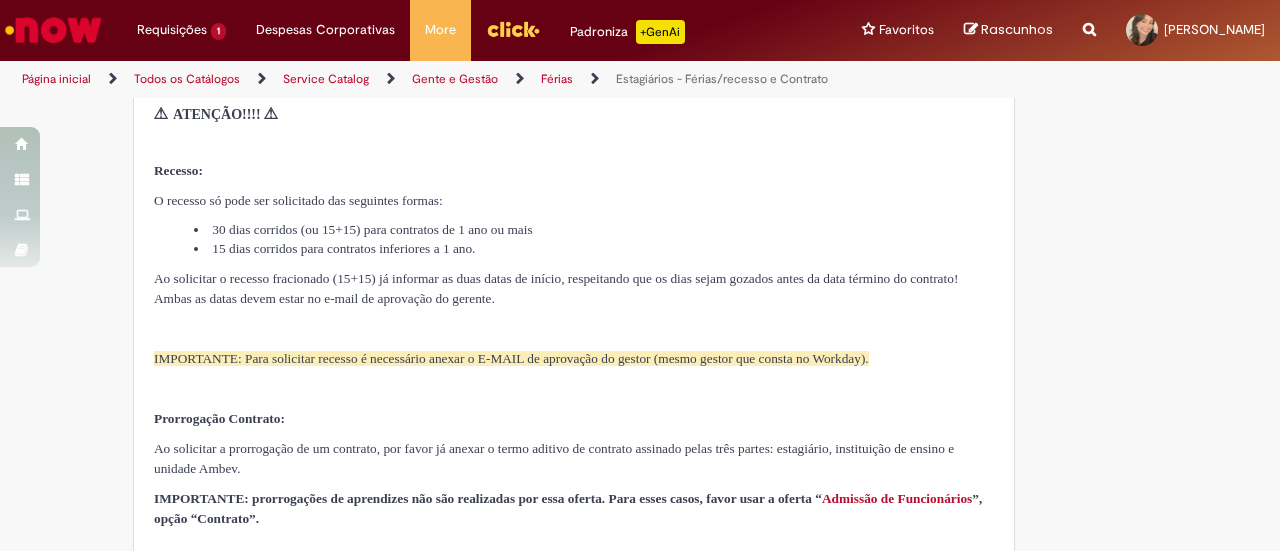 drag, startPoint x: 549, startPoint y: 260, endPoint x: 336, endPoint y: 250, distance: 213.23462 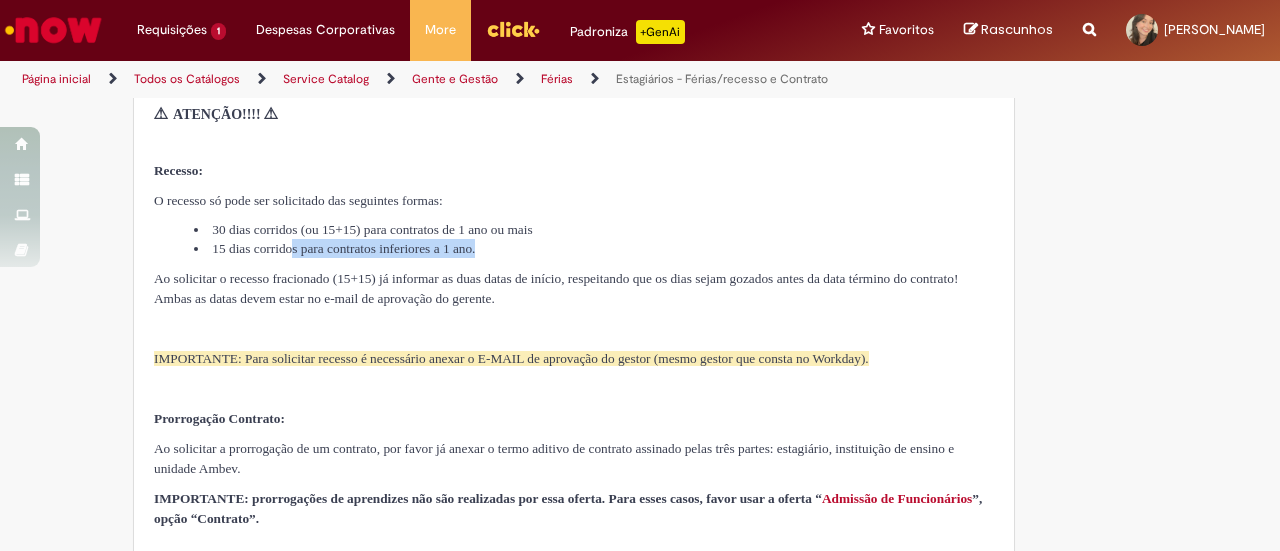 drag, startPoint x: 305, startPoint y: 251, endPoint x: 570, endPoint y: 247, distance: 265.03018 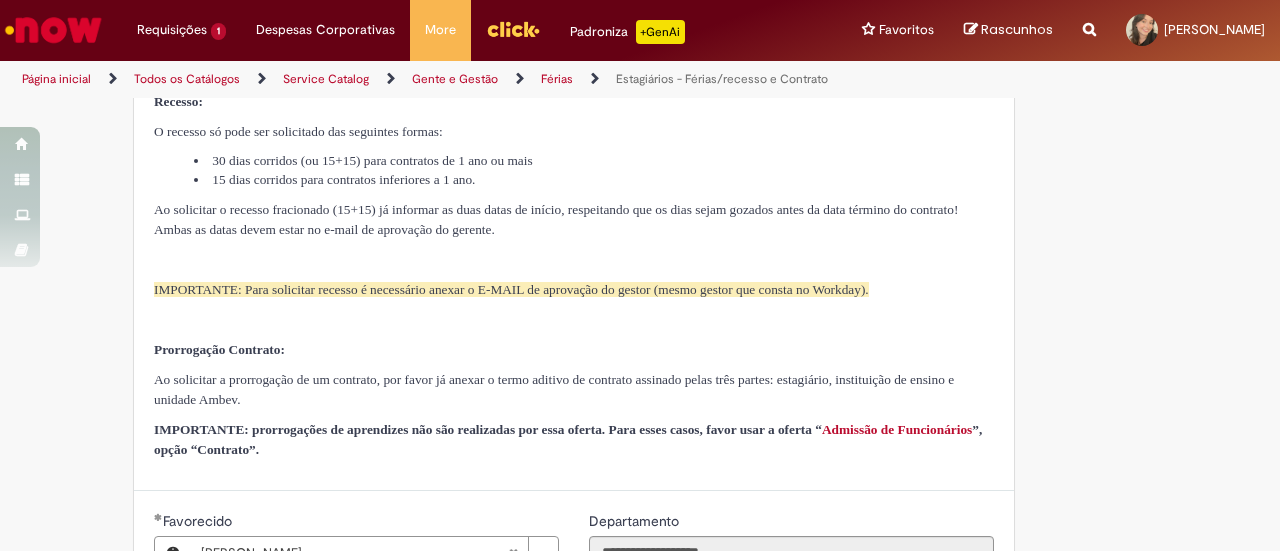 scroll, scrollTop: 400, scrollLeft: 0, axis: vertical 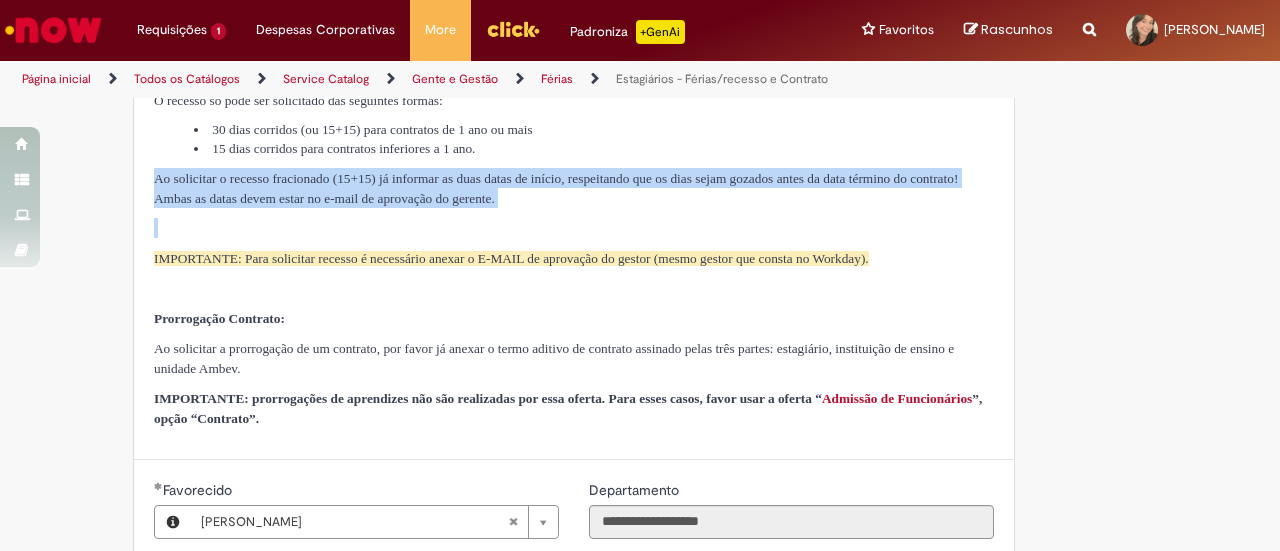 drag, startPoint x: 140, startPoint y: 173, endPoint x: 136, endPoint y: 256, distance: 83.09633 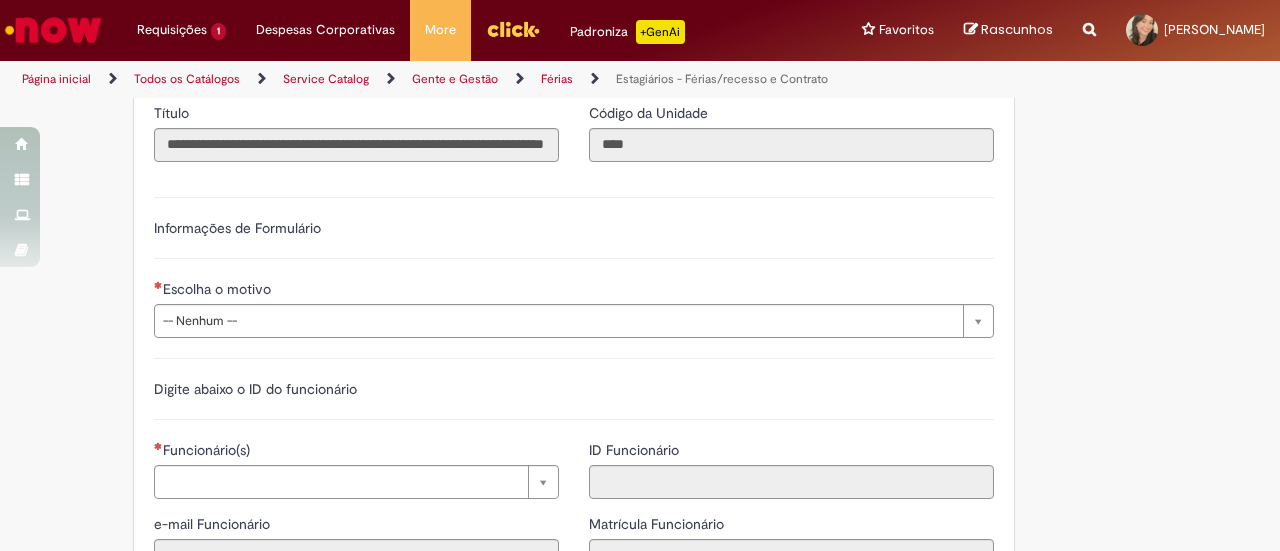 scroll, scrollTop: 1000, scrollLeft: 0, axis: vertical 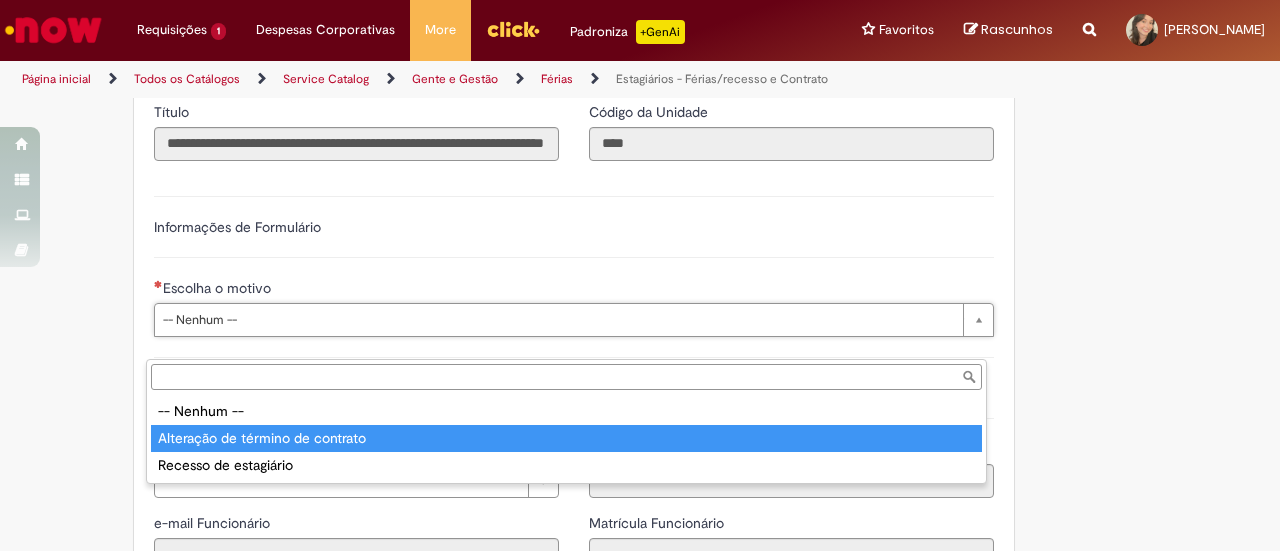 type on "**********" 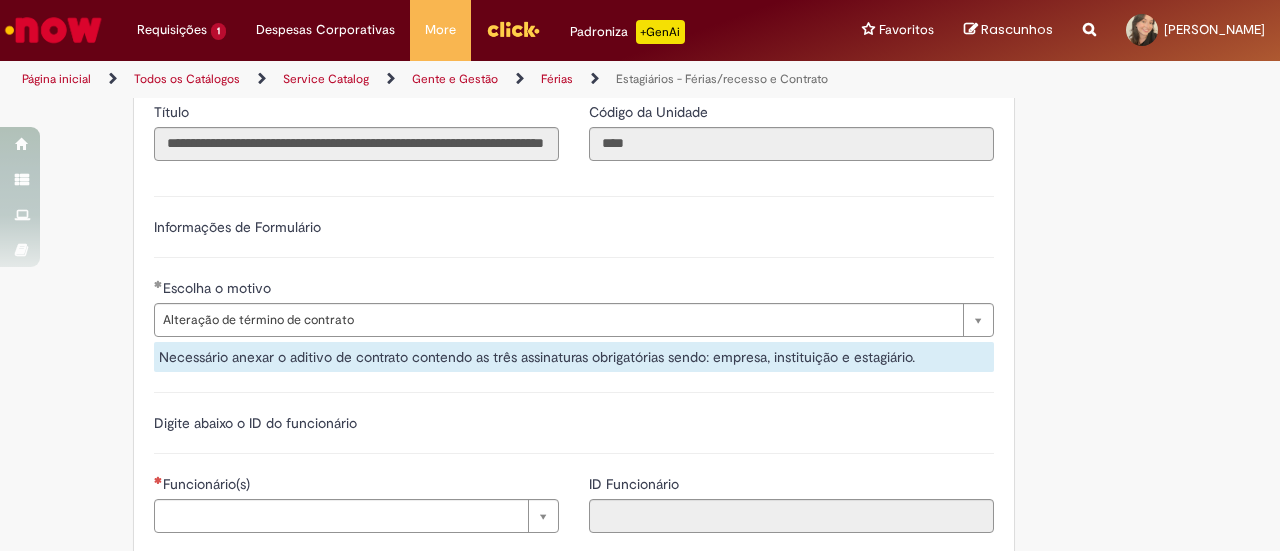 click on "Informações de Formulário" at bounding box center (574, 237) 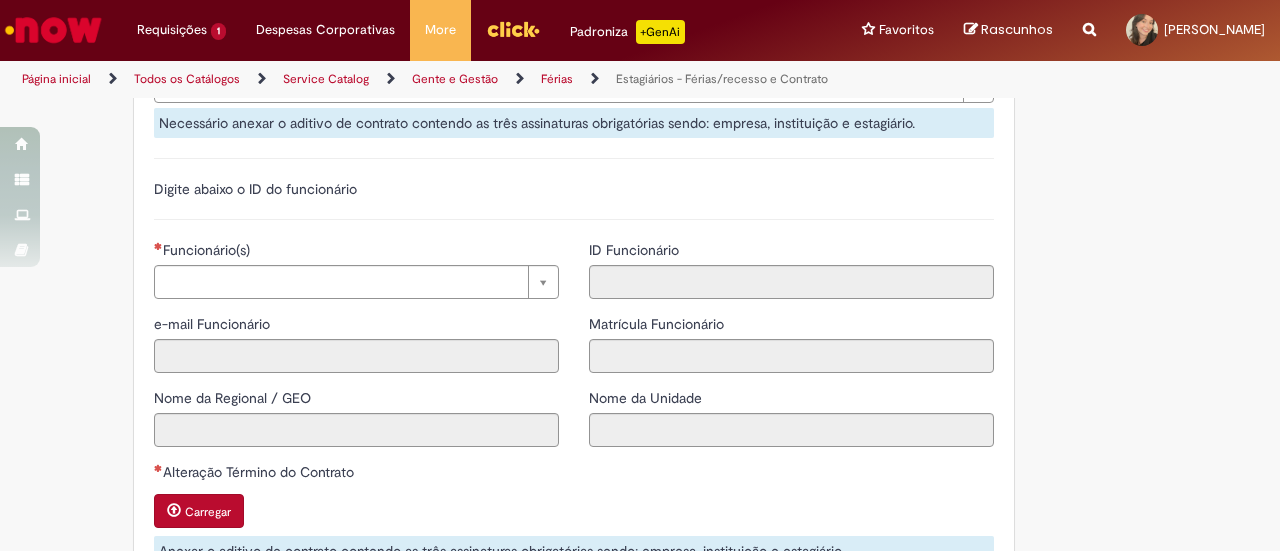 scroll, scrollTop: 1300, scrollLeft: 0, axis: vertical 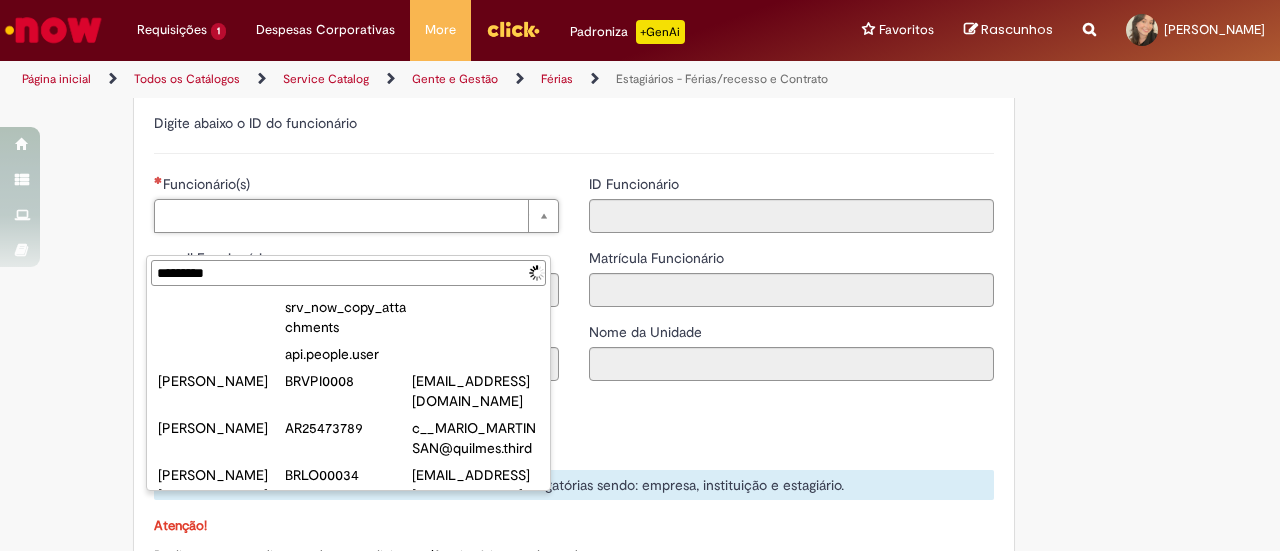 type on "**********" 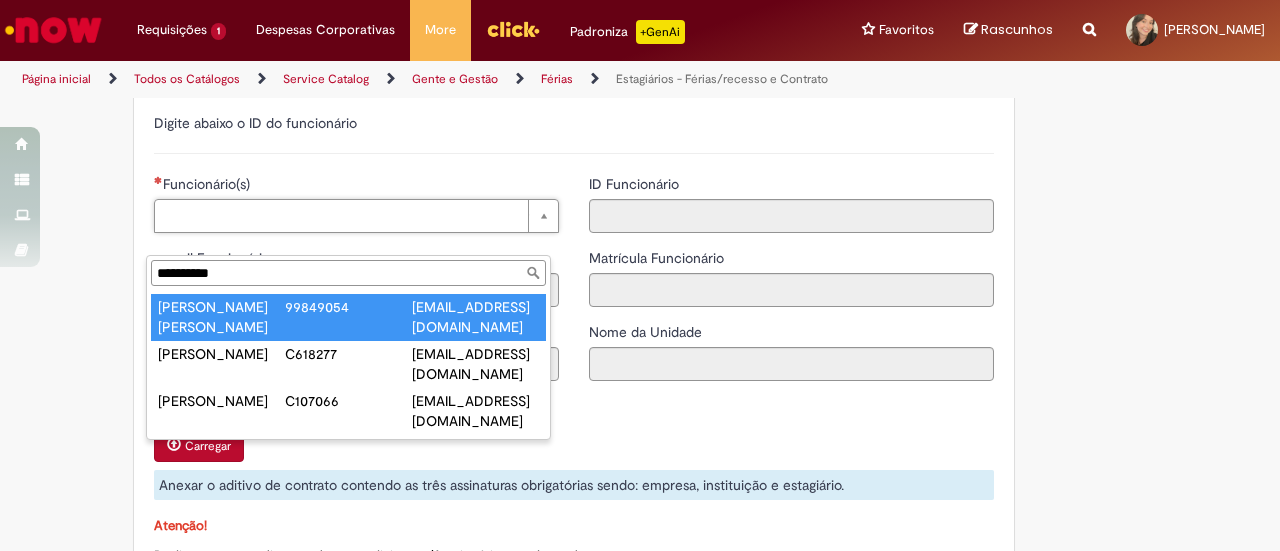 type on "**********" 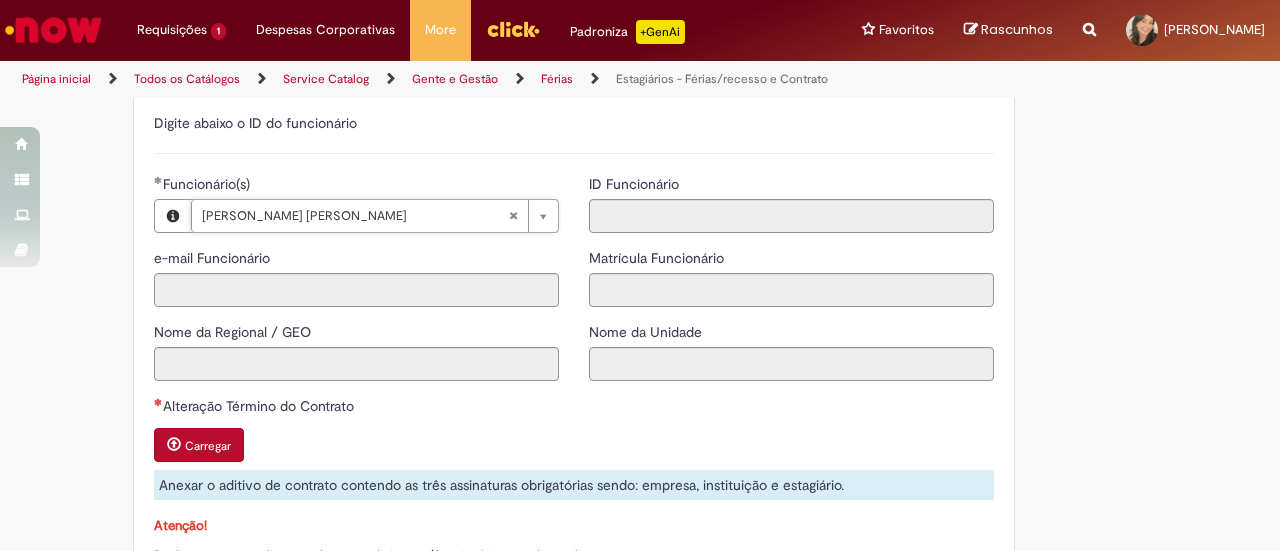 type on "**********" 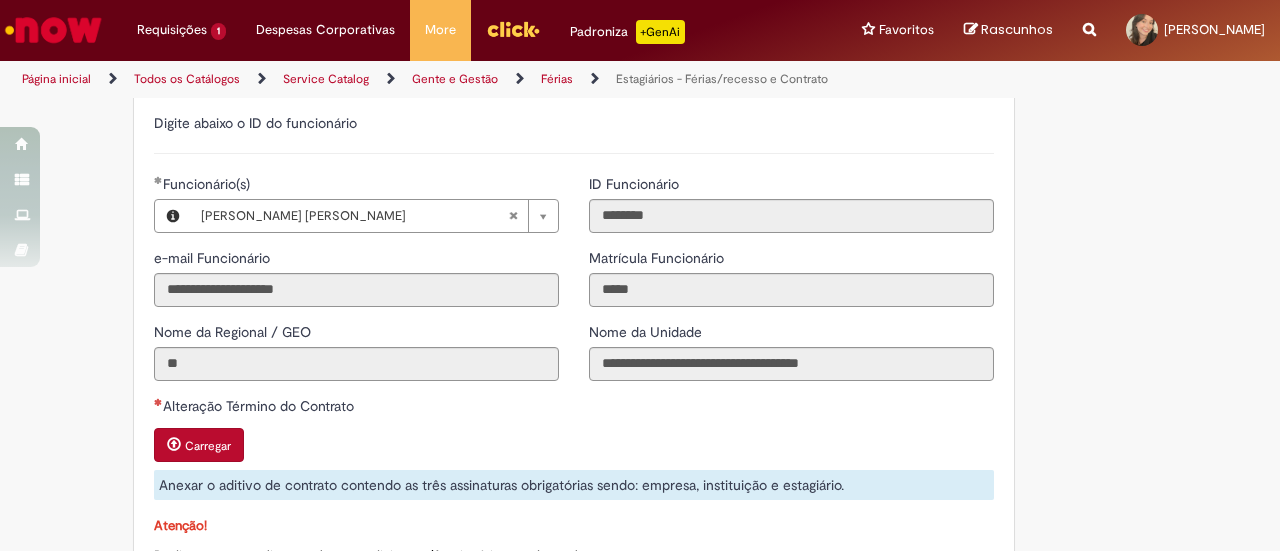click on "**********" at bounding box center (791, 285) 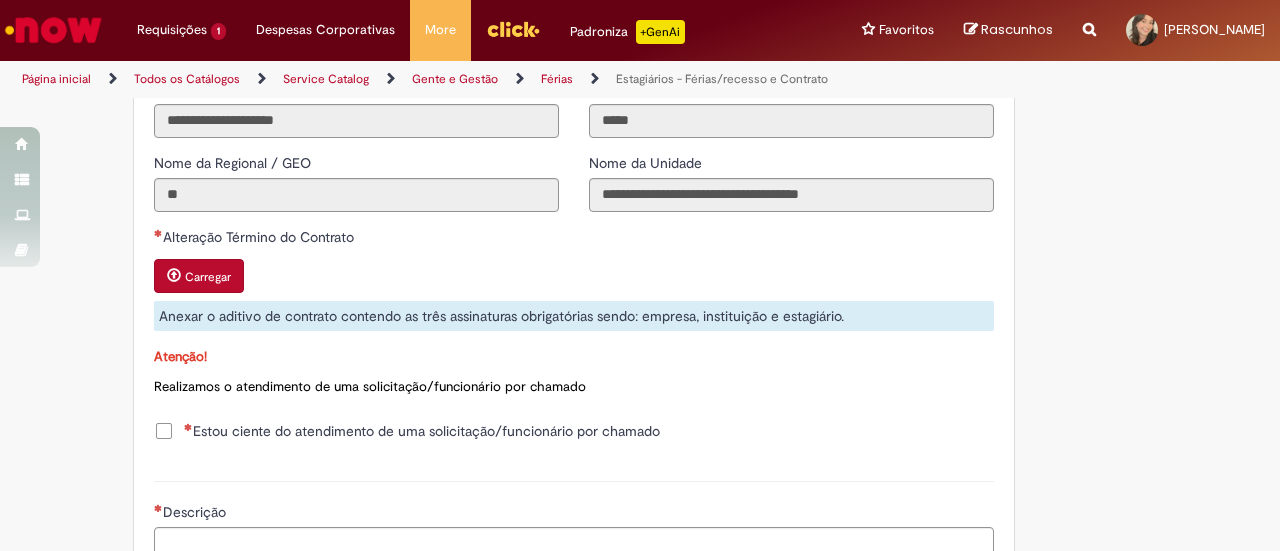 scroll, scrollTop: 1500, scrollLeft: 0, axis: vertical 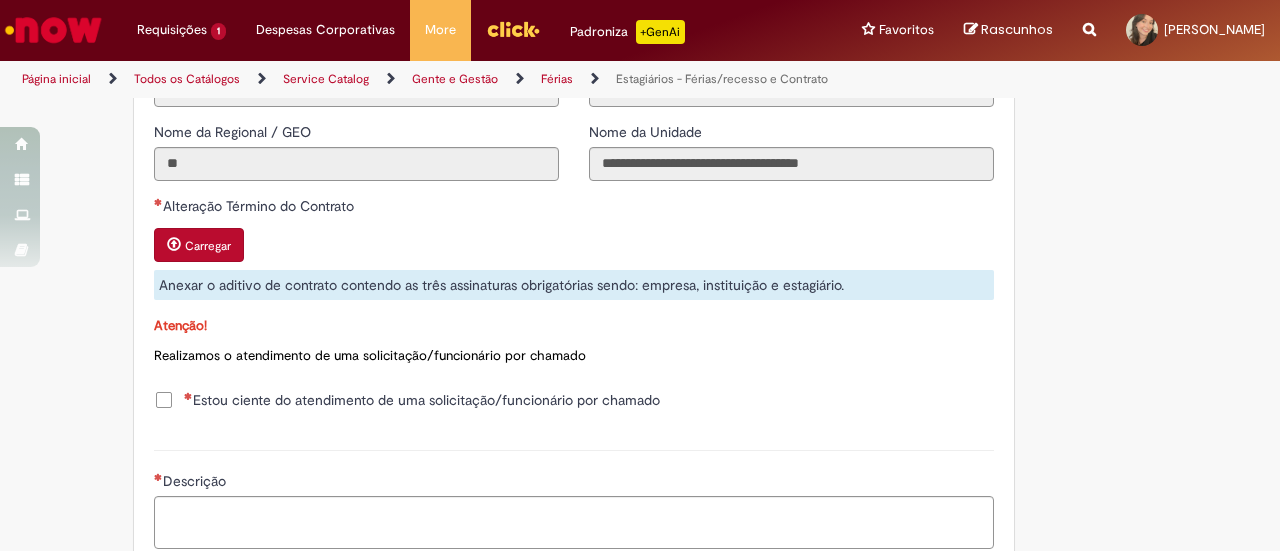 click on "Alteração Término do Contrato" at bounding box center [574, 208] 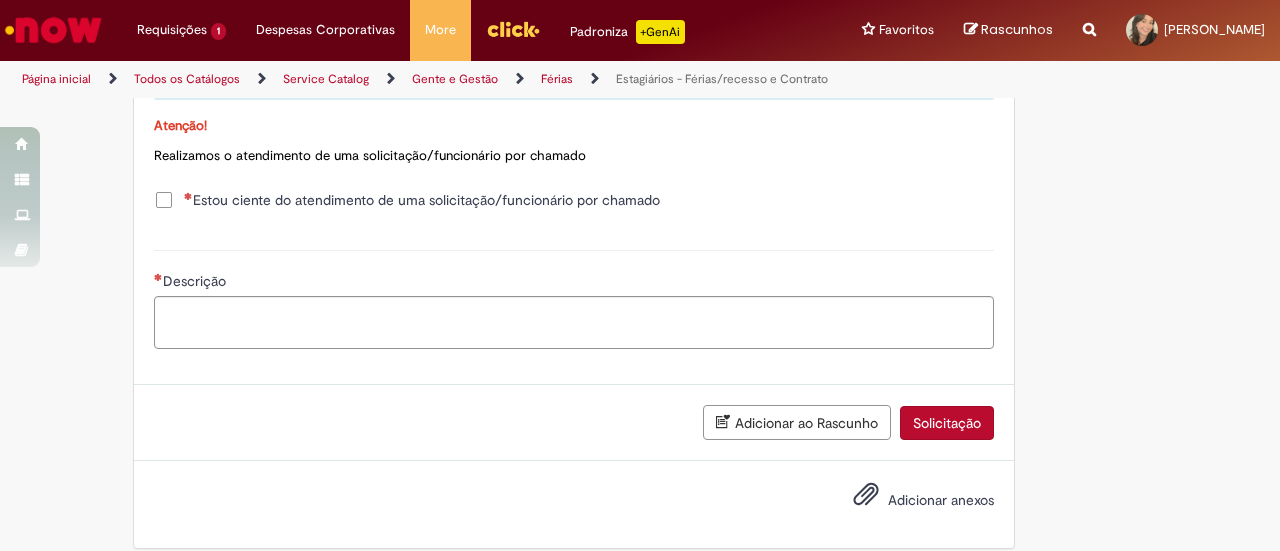scroll, scrollTop: 1600, scrollLeft: 0, axis: vertical 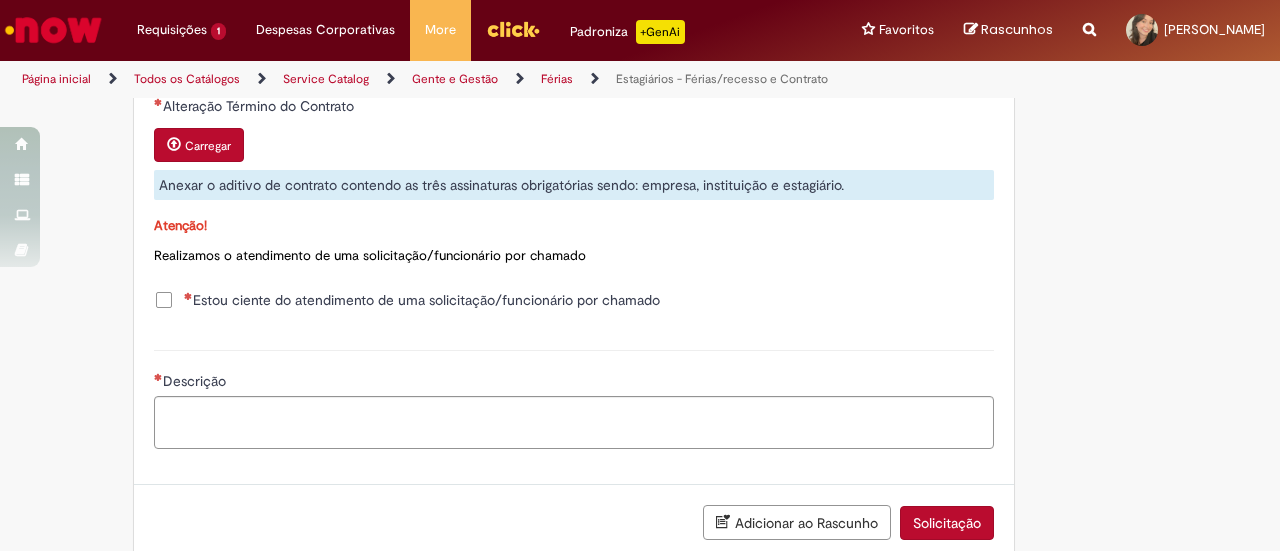 click on "Estou ciente do atendimento de uma solicitação/funcionário por chamado" at bounding box center (422, 300) 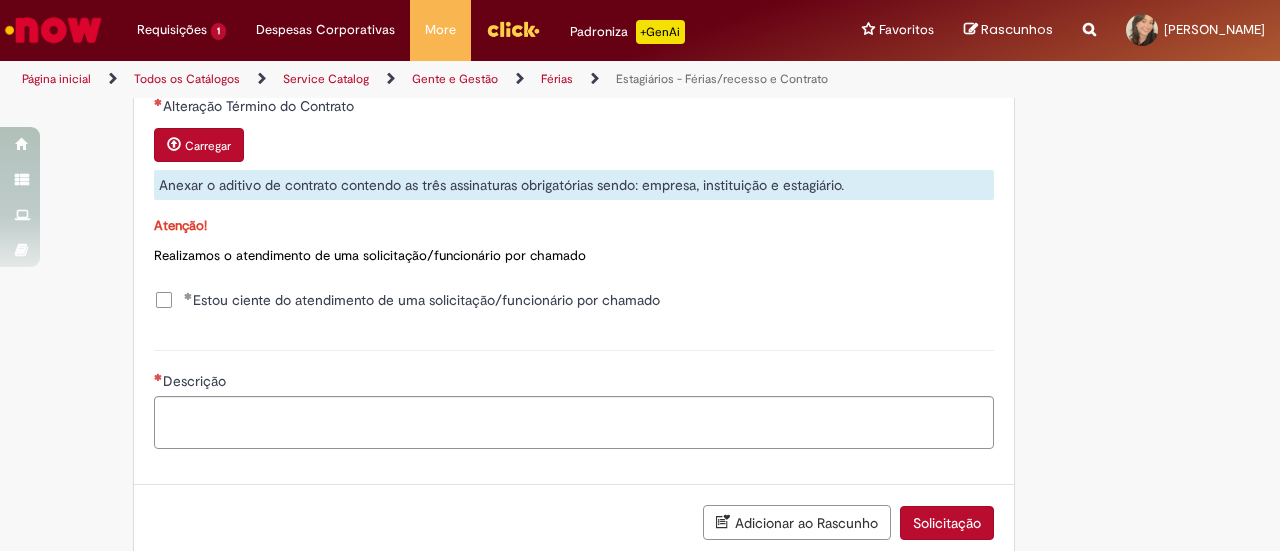 click on "Carregar" at bounding box center [199, 145] 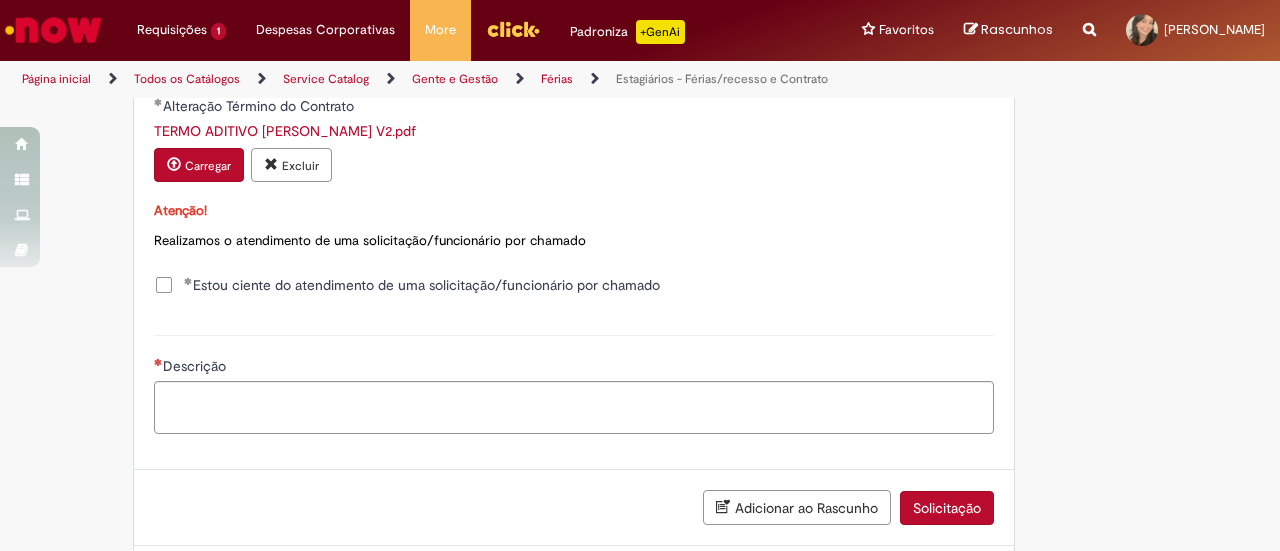 click on "Adicionar a Favoritos
Estagiários - Férias/recesso e Contrato
Oferta destinada para inclusões/exceções/cancelamentos [PERSON_NAME] de estagiários e para prorrogações de contratos de estagiários.
Use essa oferta para solicitar a prorrogação de um contrato de estagiário (postergar a data final) e para alterar/incluir/cancelar recesso (recesso é conhecido como “férias”) de estagiário.
⚠   ATENÇÃO!!!!   ⚠
Recesso:
O recesso só pode ser solicitado das seguintes formas:
30 [PERSON_NAME] corridos (ou 15+15) para contratos de 1 ano ou mais
15 [PERSON_NAME] corridos para contratos inferiores a 1 ano.
Ao solicitar o recesso fracionado (15+15) [PERSON_NAME] informar as duas datas de início, respeitando que os [PERSON_NAME] sejam gozados antes da data término do contrato! Ambas as datas devem estar no e-mail de aprovação do gerente.
Prorrogação Contrato:
**" at bounding box center [640, -423] 